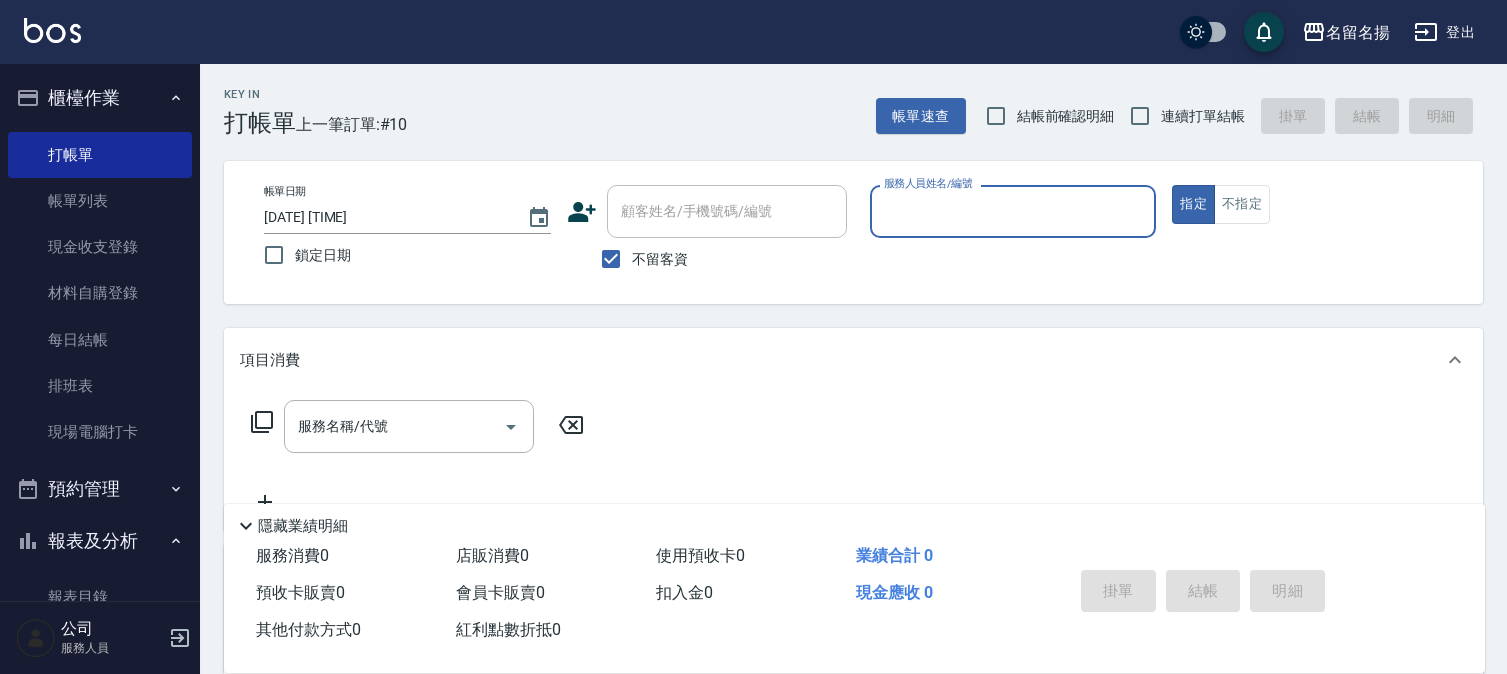 scroll, scrollTop: 0, scrollLeft: 0, axis: both 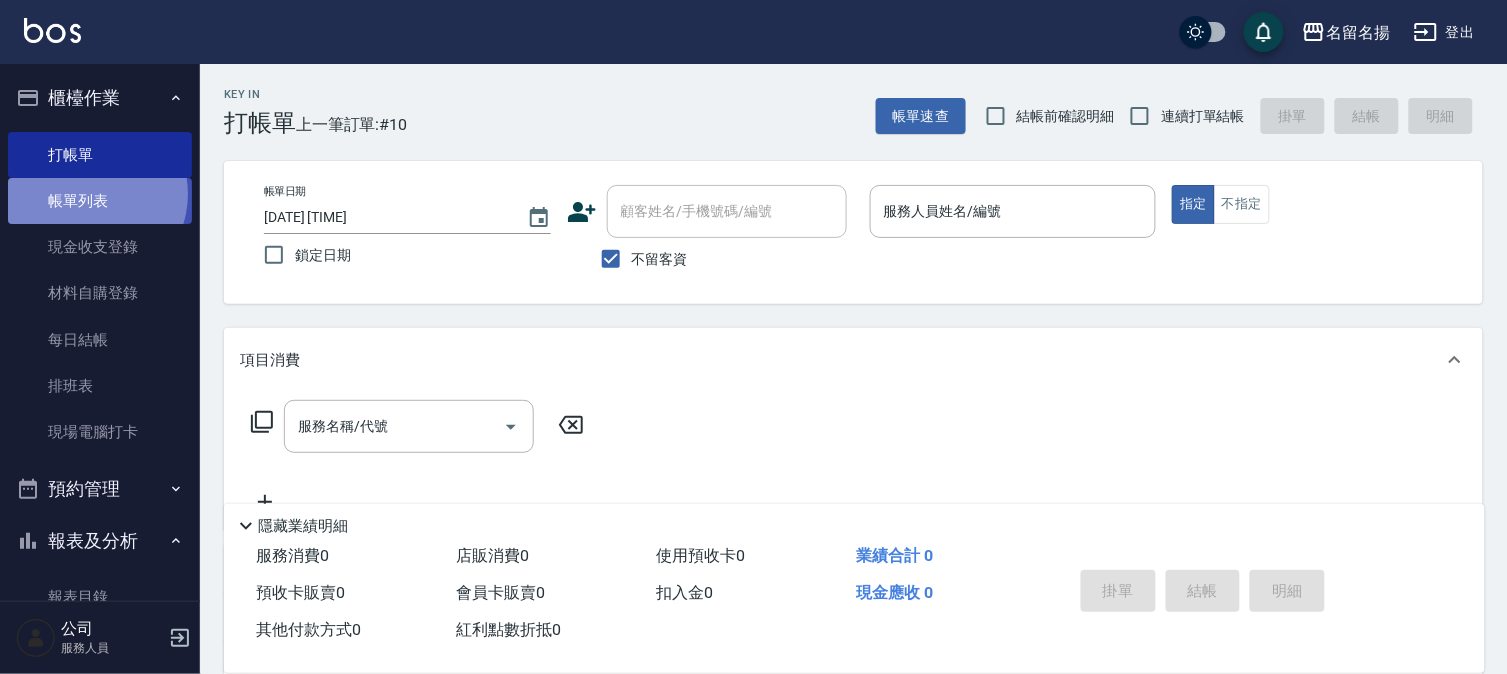 click on "帳單列表" at bounding box center [100, 201] 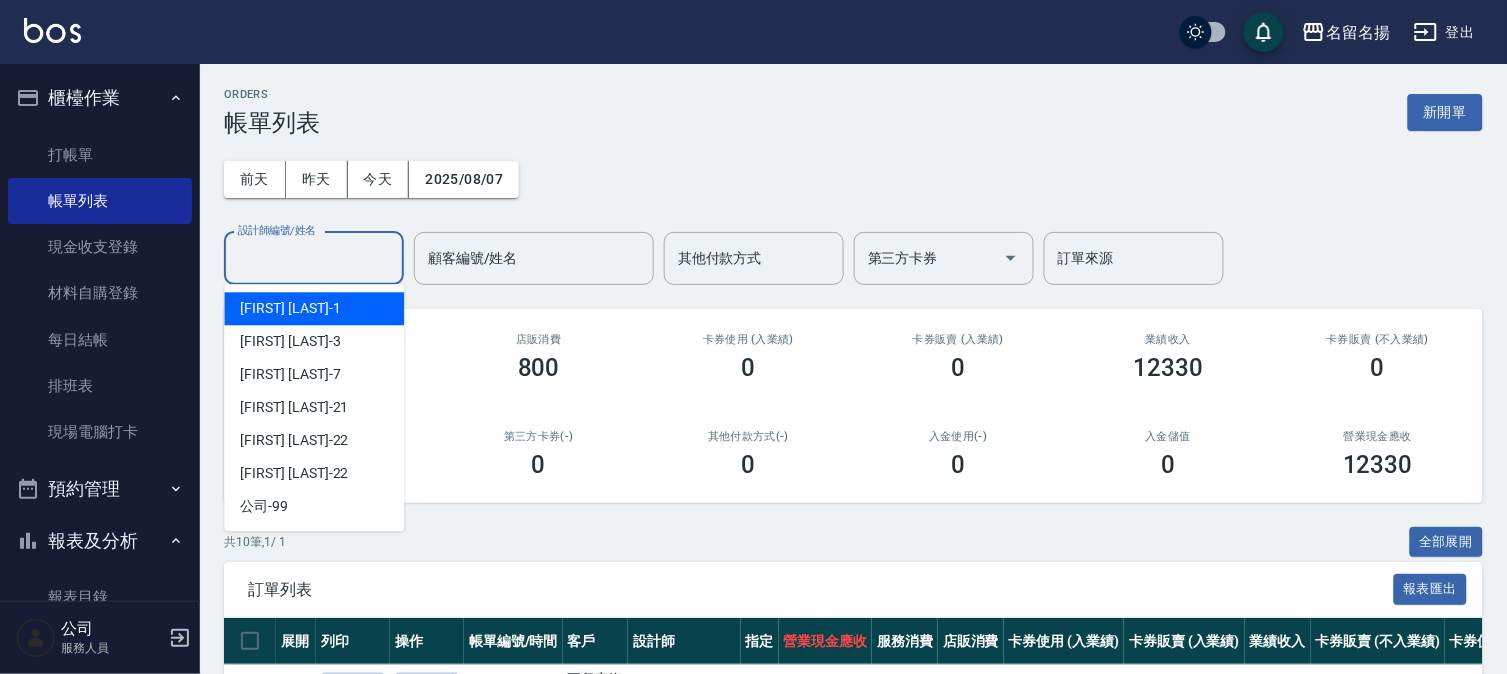click on "設計師編號/姓名" at bounding box center [314, 258] 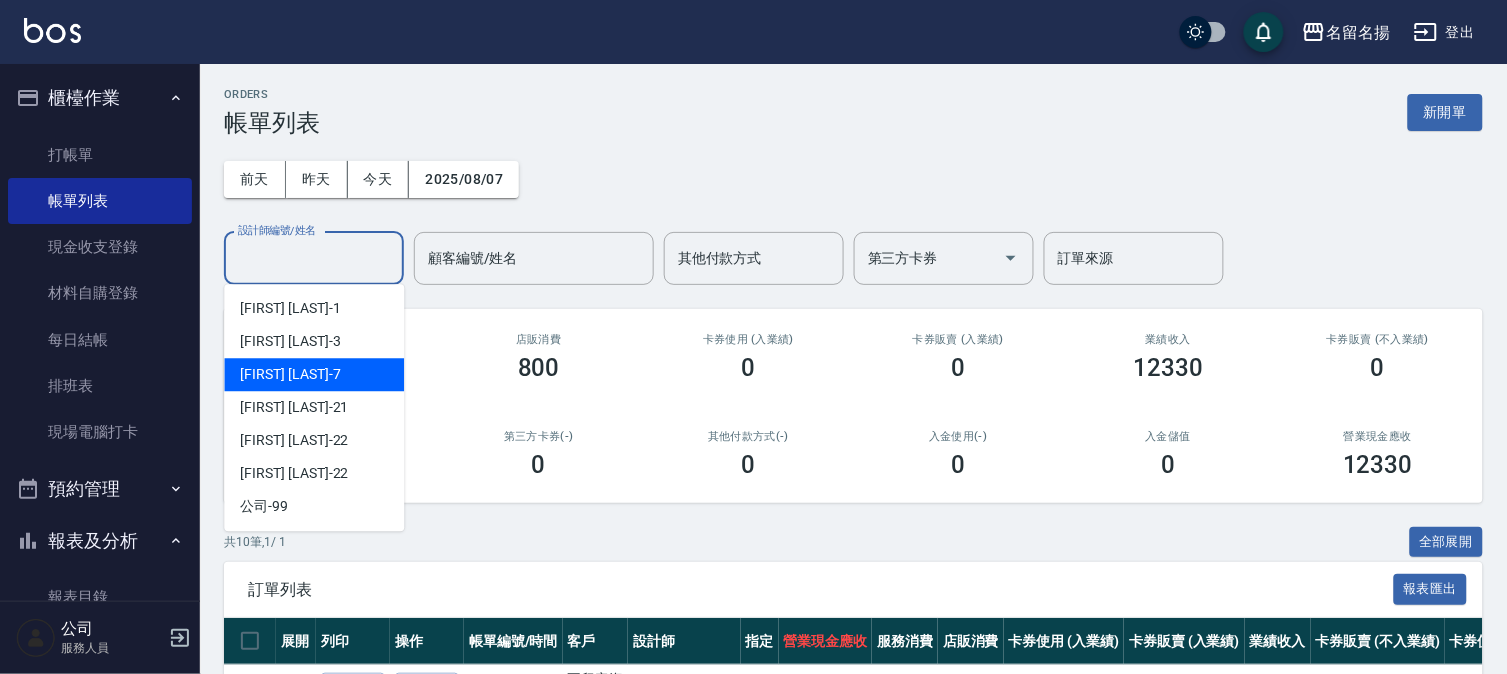 click on "陳怡伶 -7" at bounding box center (314, 374) 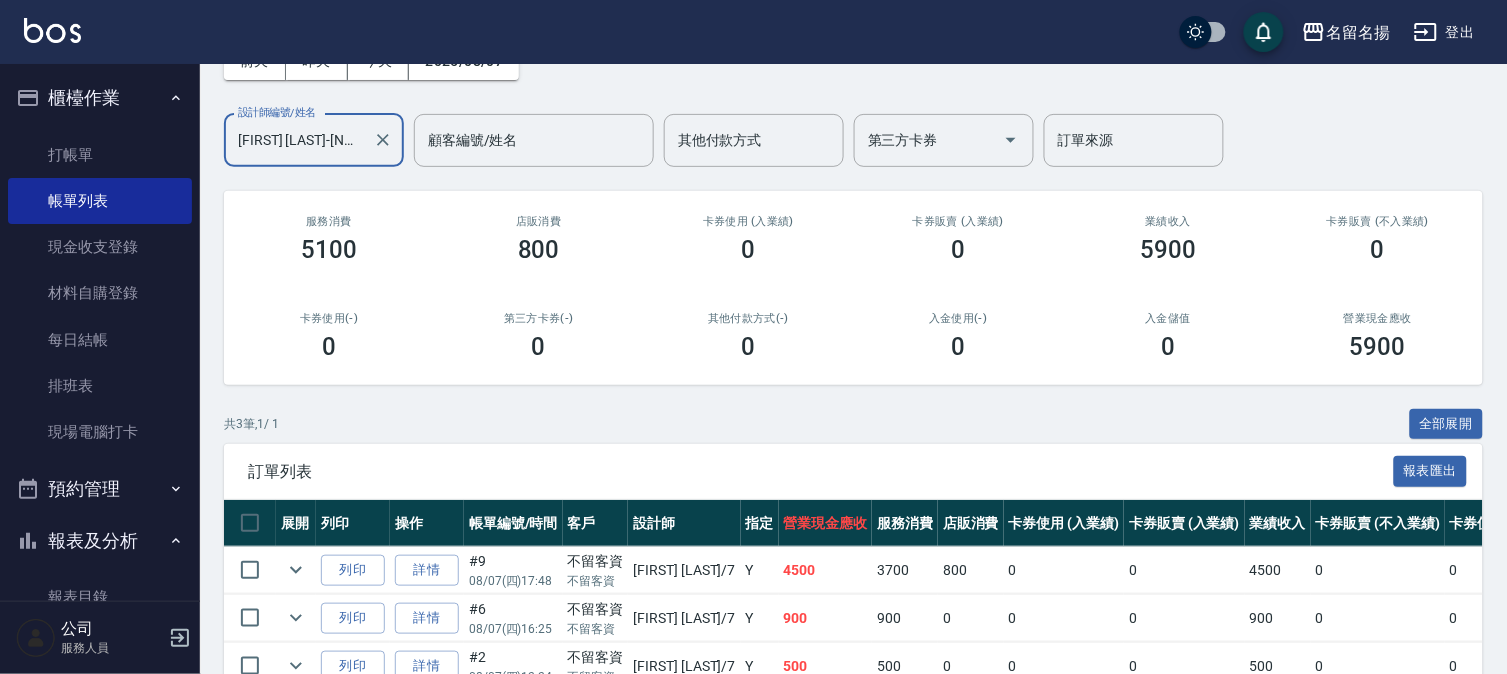 scroll, scrollTop: 230, scrollLeft: 0, axis: vertical 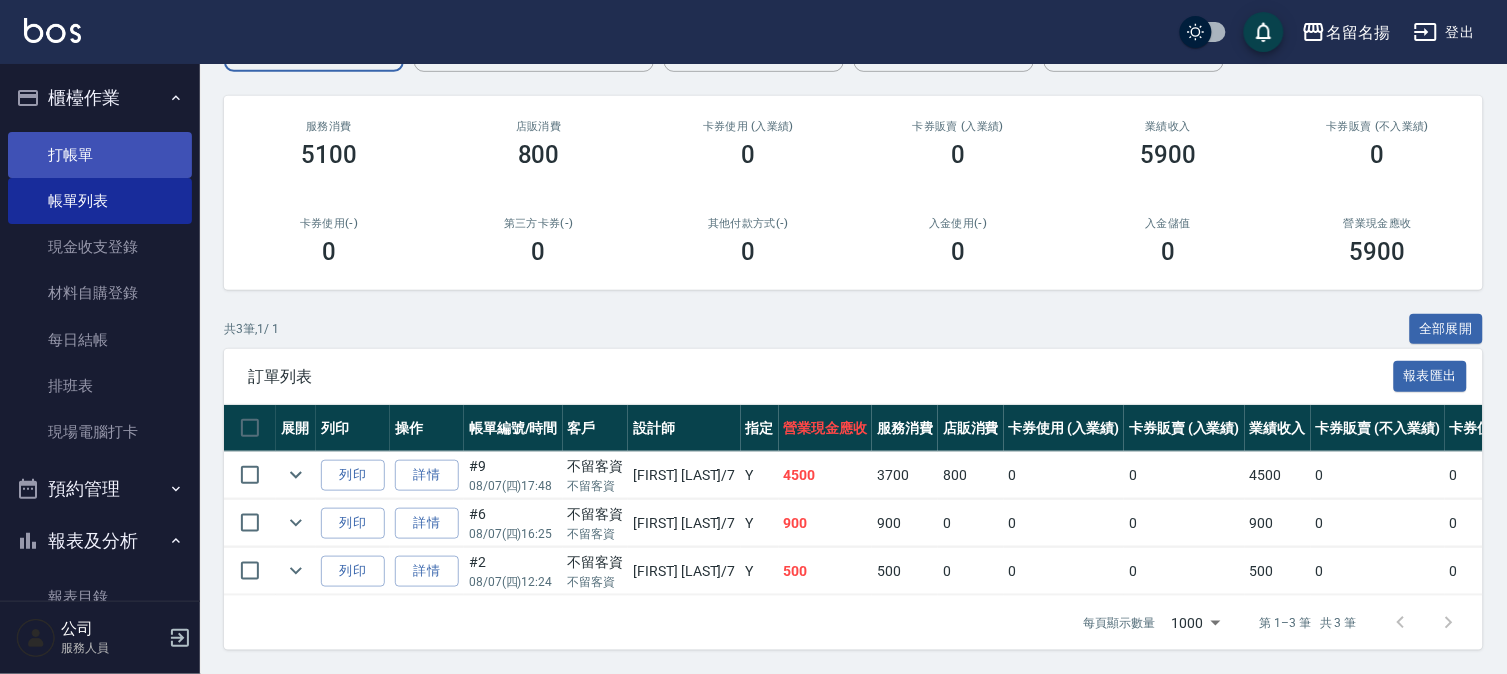 click on "打帳單" at bounding box center [100, 155] 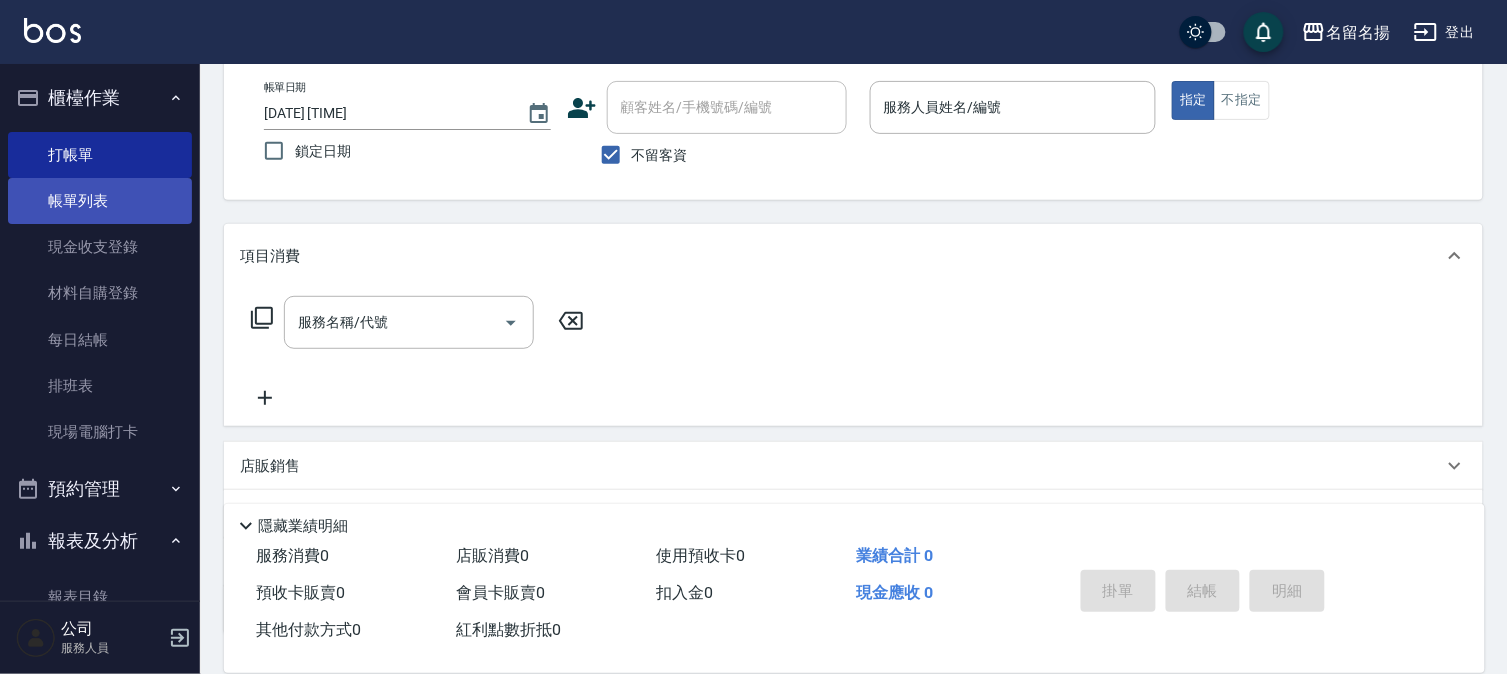 scroll, scrollTop: 0, scrollLeft: 0, axis: both 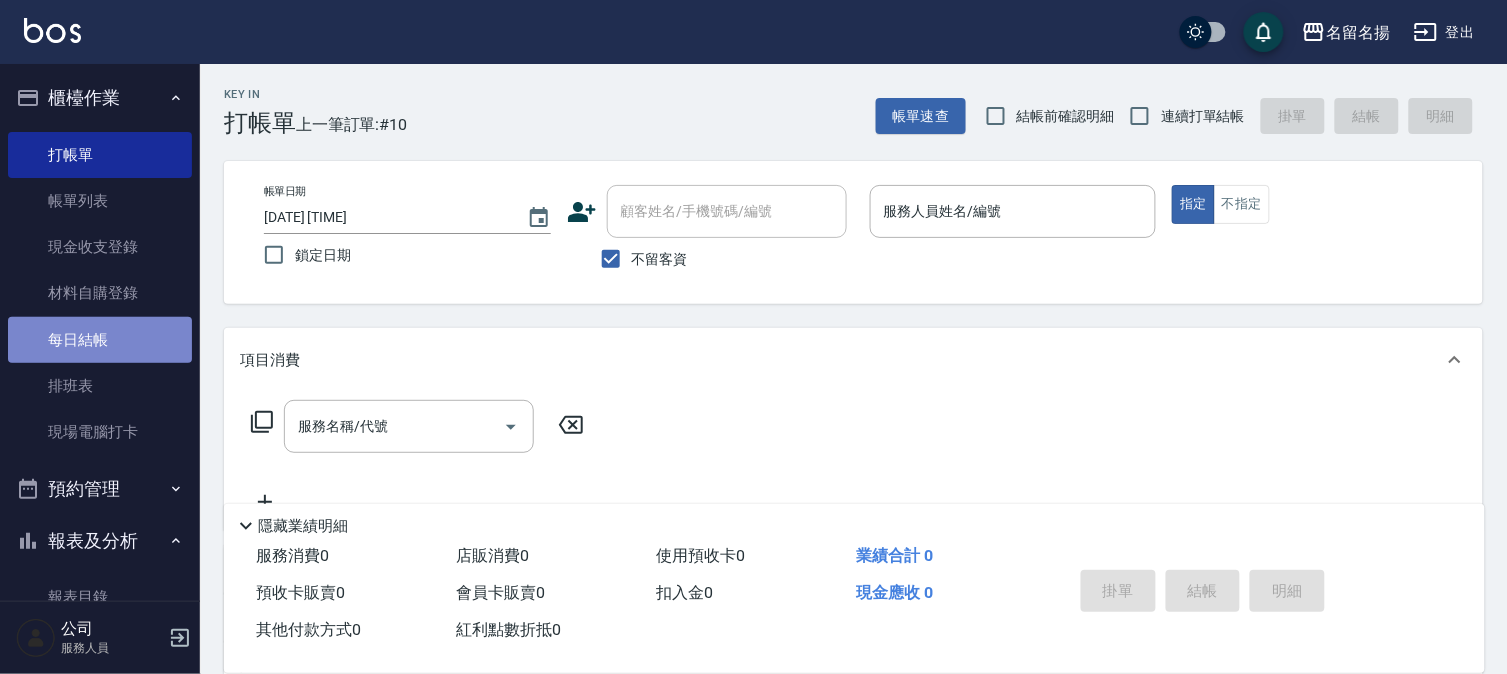 drag, startPoint x: 132, startPoint y: 324, endPoint x: 142, endPoint y: 320, distance: 10.770329 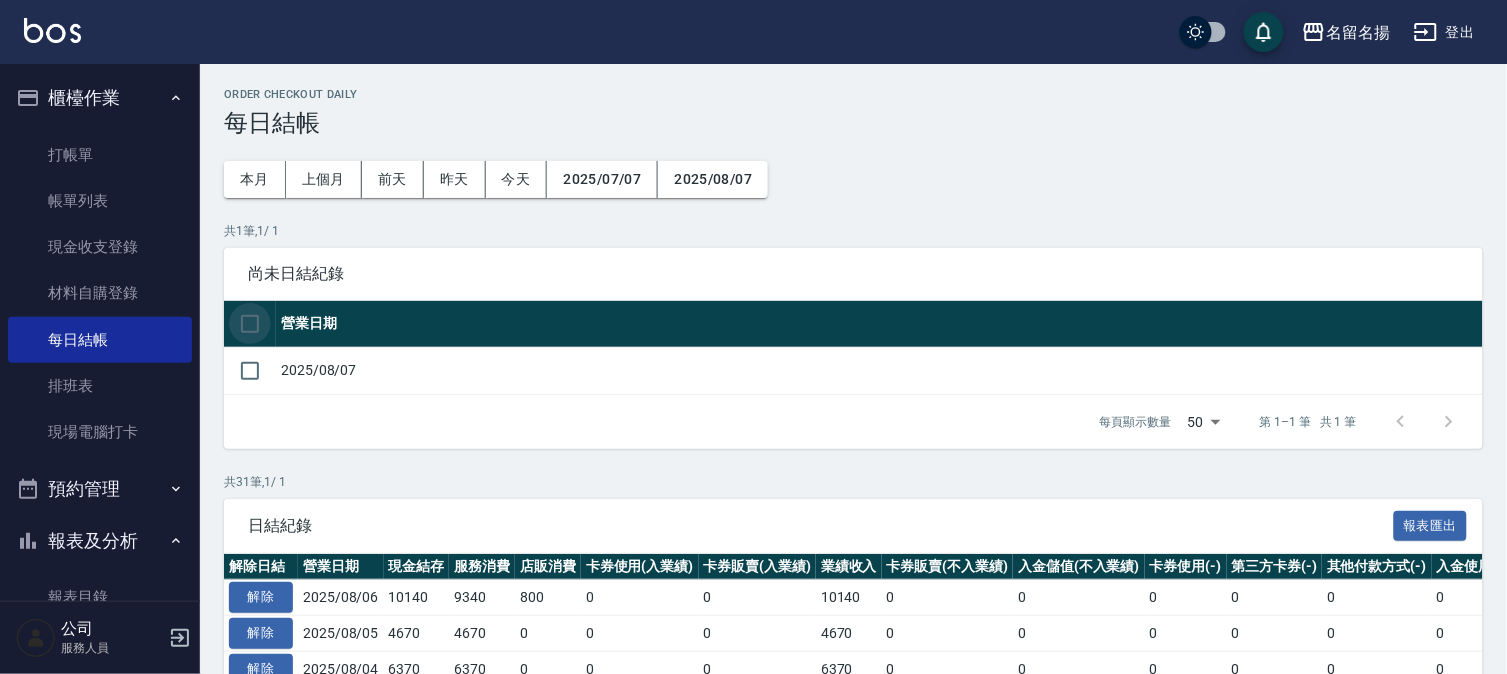 click at bounding box center [250, 324] 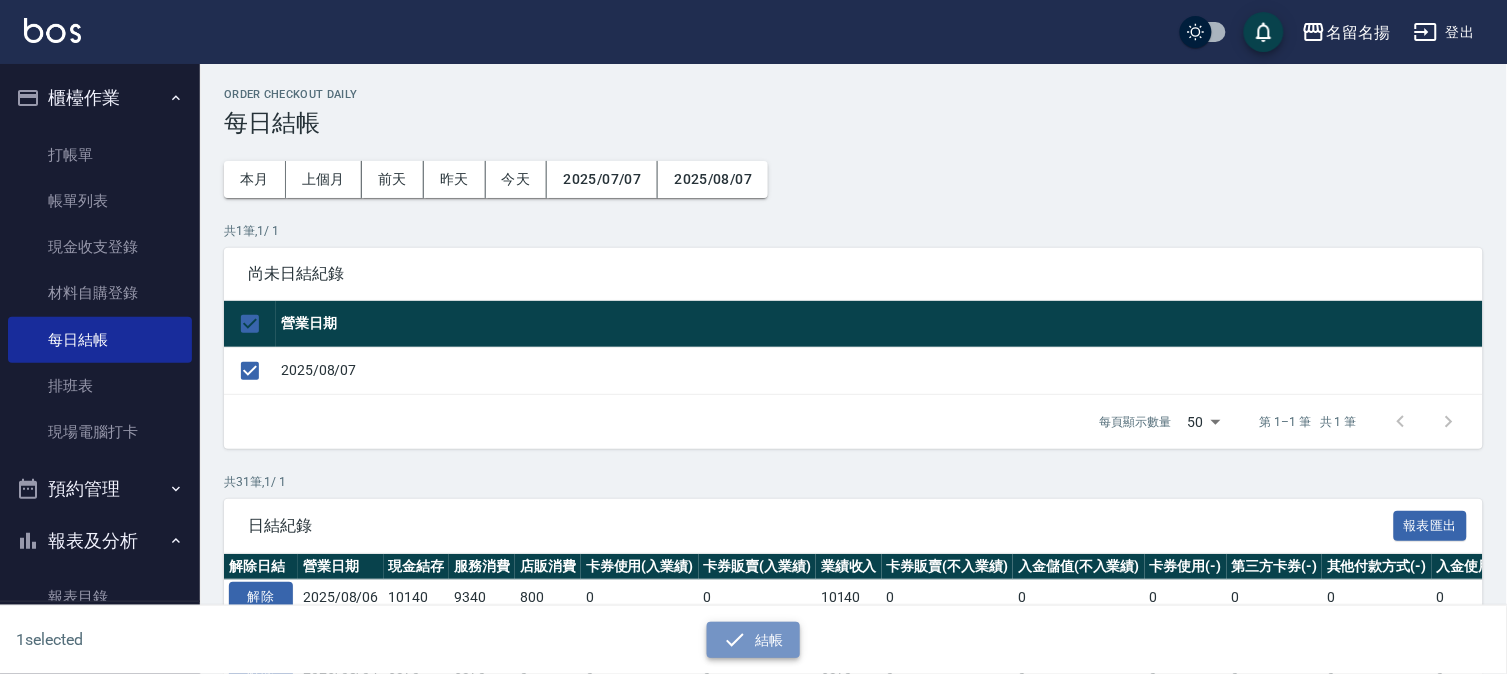 click on "結帳" at bounding box center (753, 640) 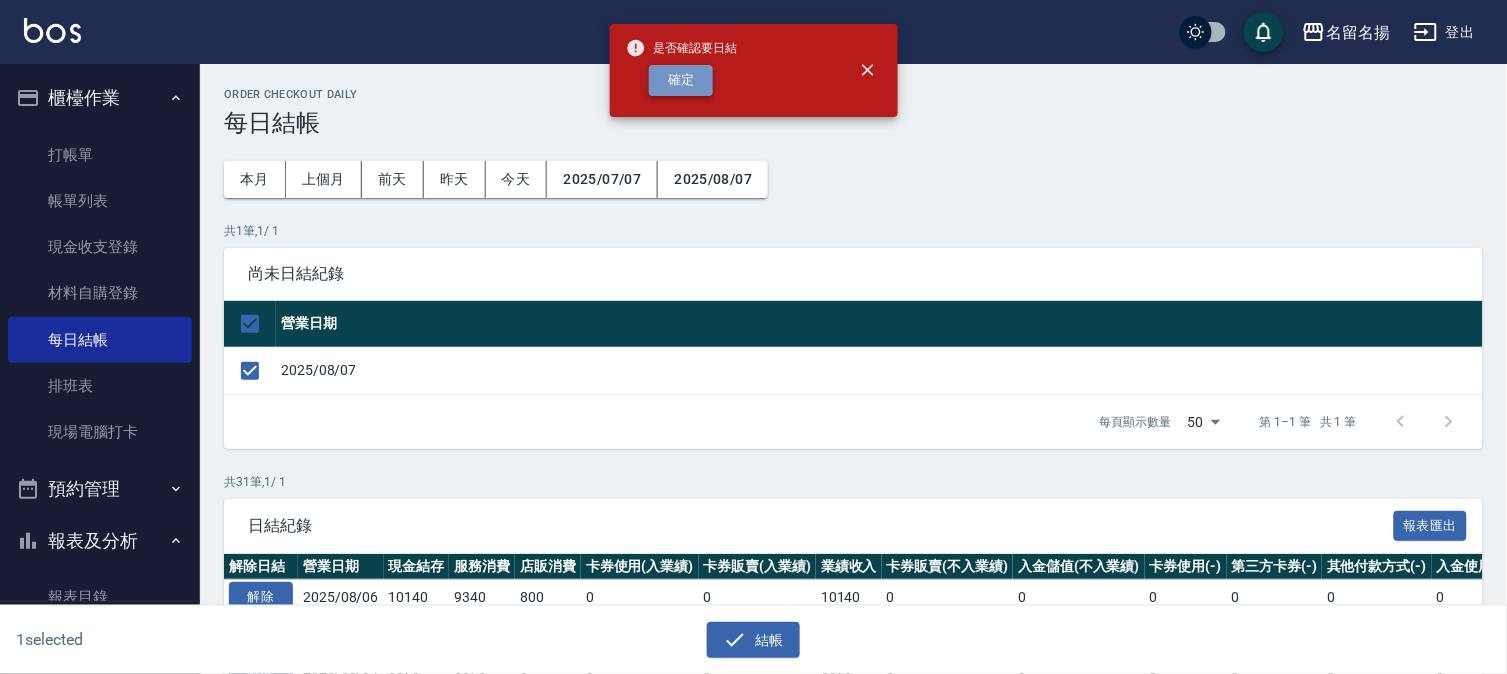 click on "確定" at bounding box center (681, 80) 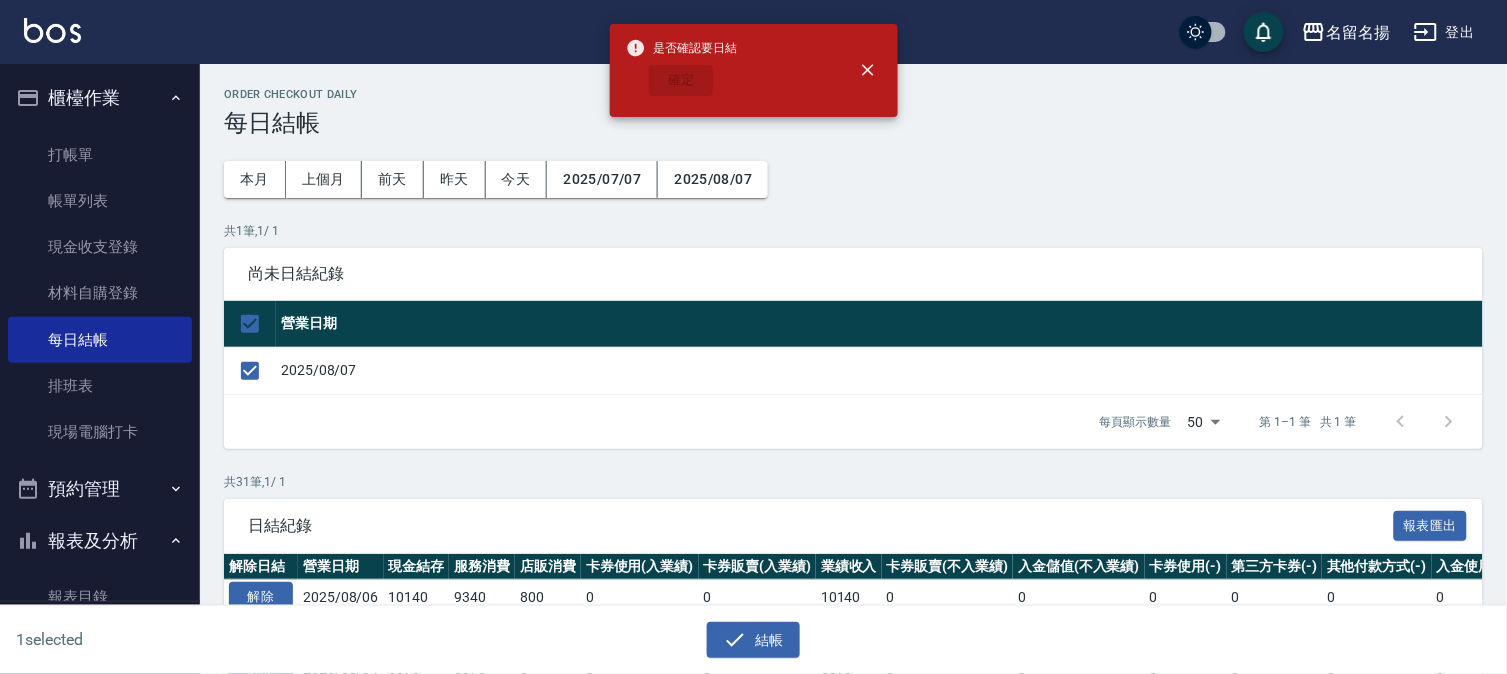 checkbox on "false" 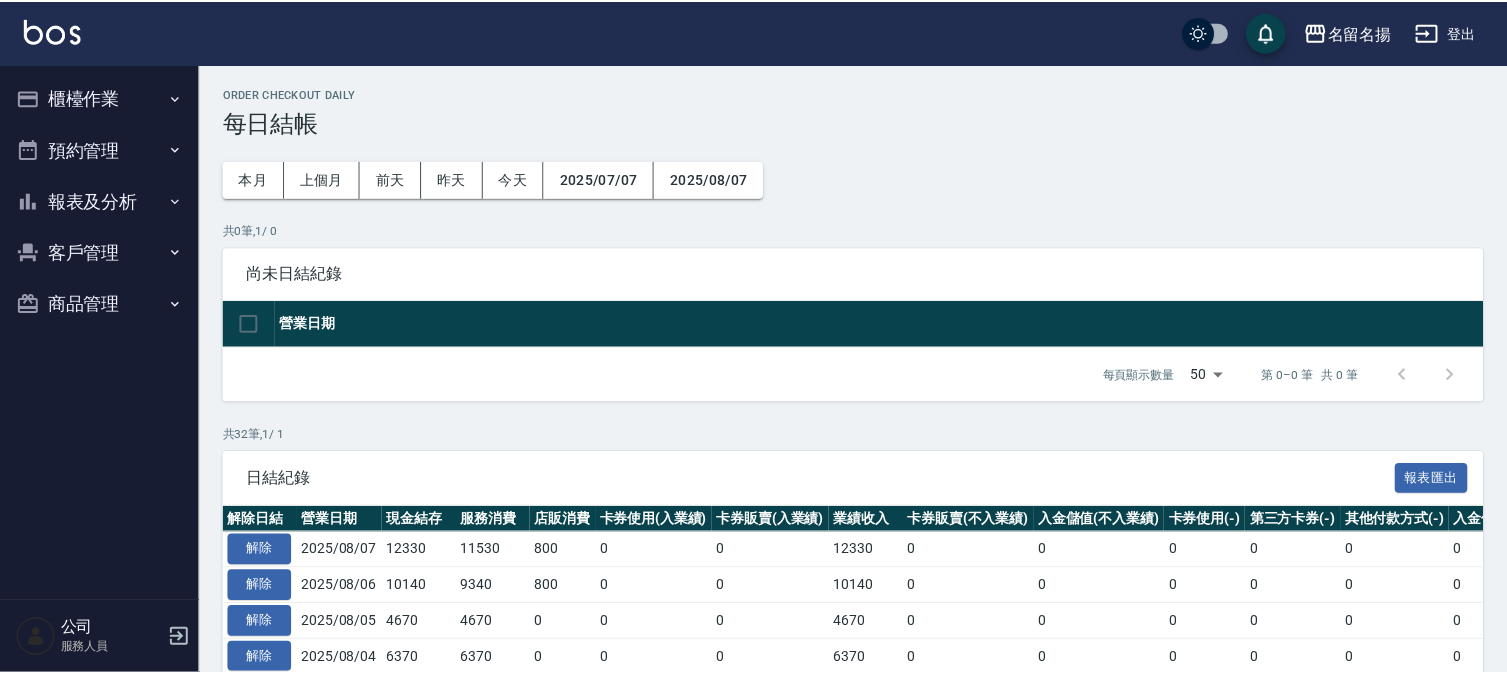 scroll, scrollTop: 0, scrollLeft: 0, axis: both 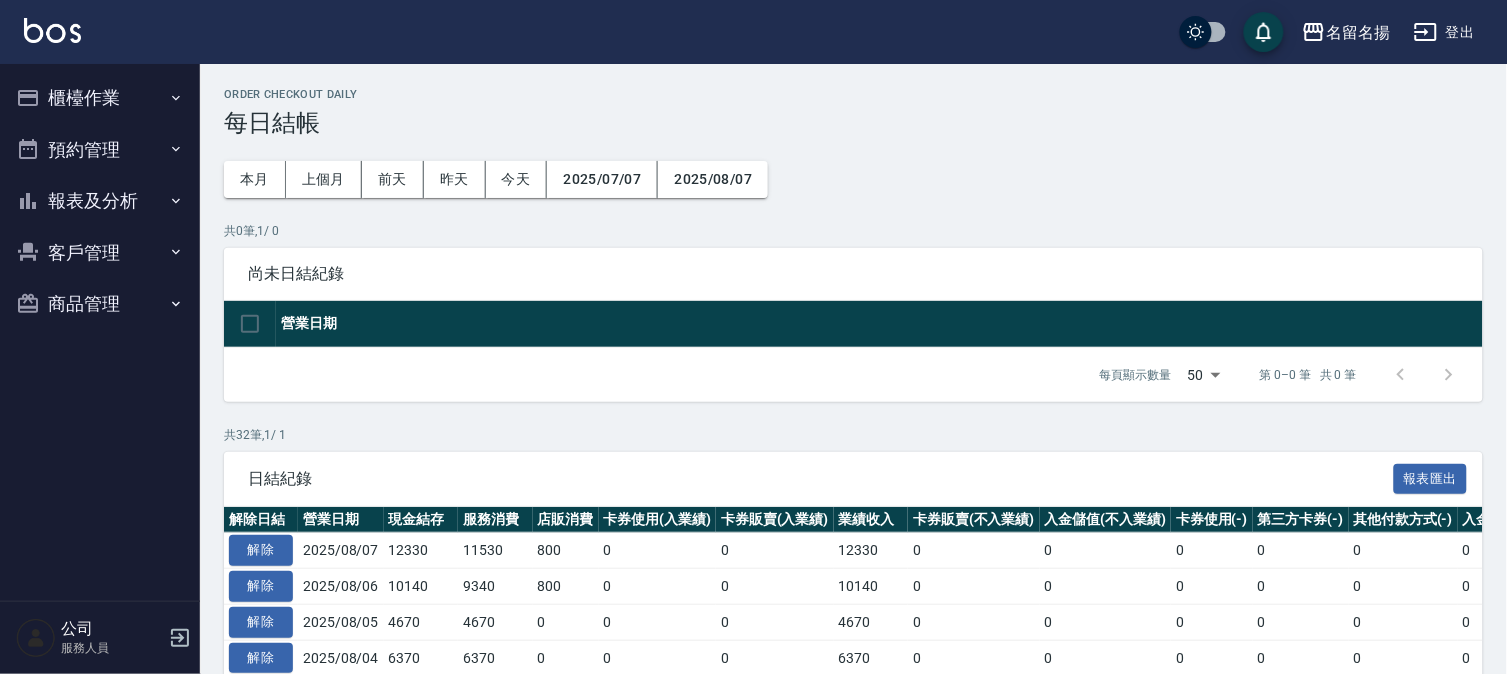 click on "報表及分析" at bounding box center [100, 201] 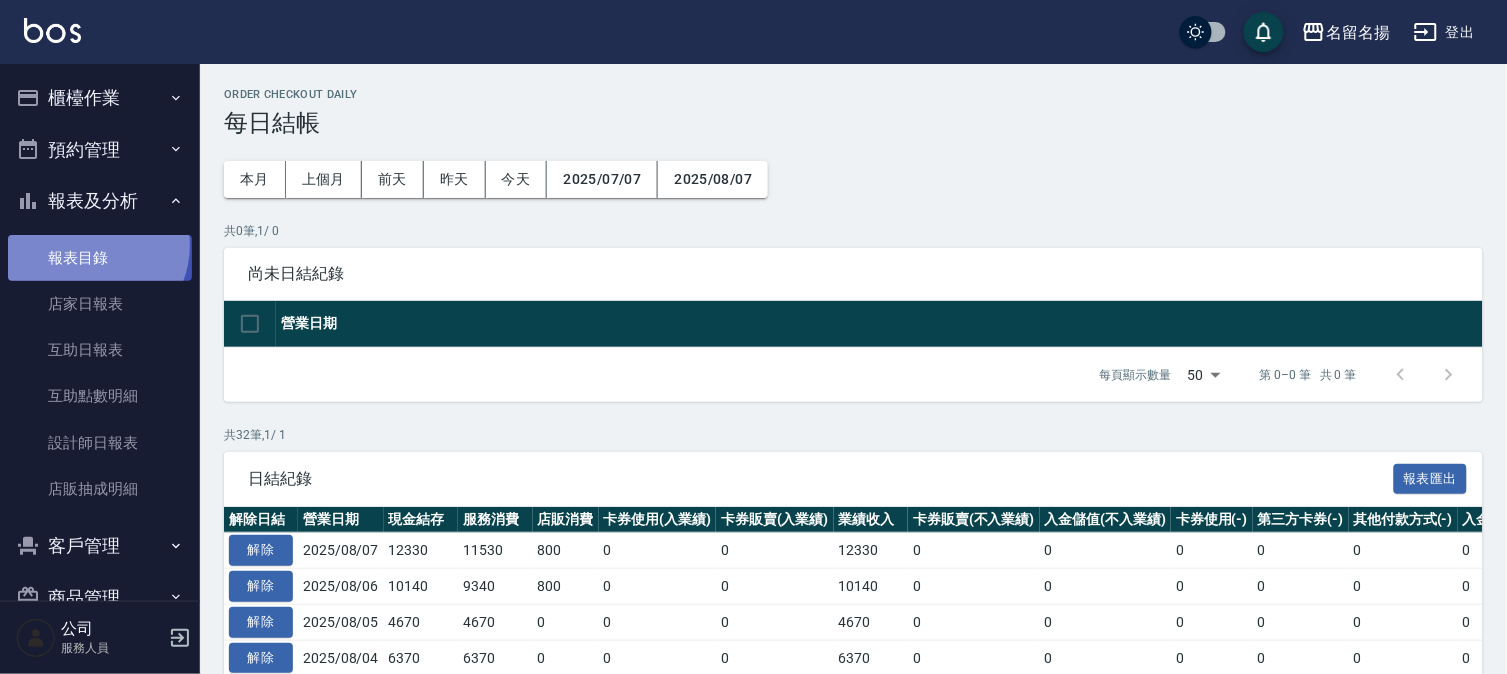 click on "報表目錄" at bounding box center (100, 258) 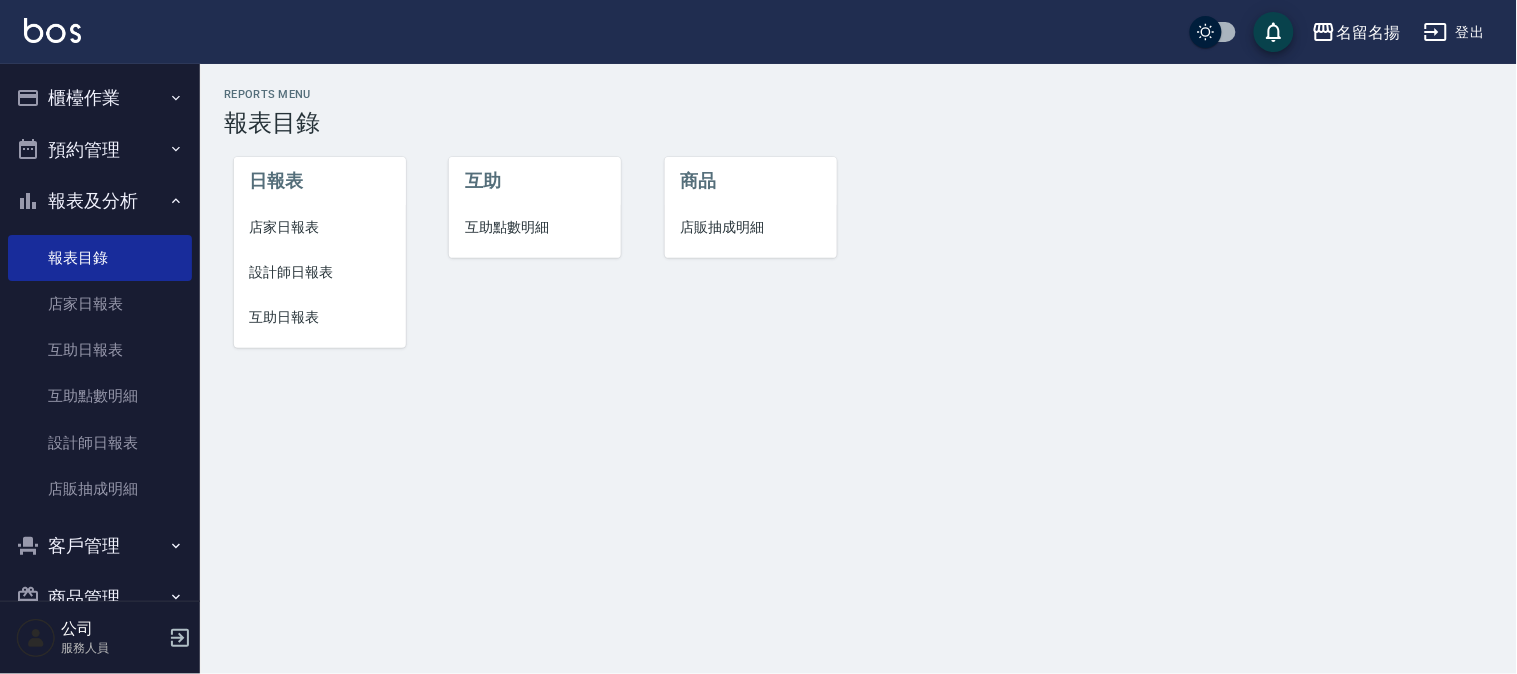 click on "店家日報表" at bounding box center (320, 227) 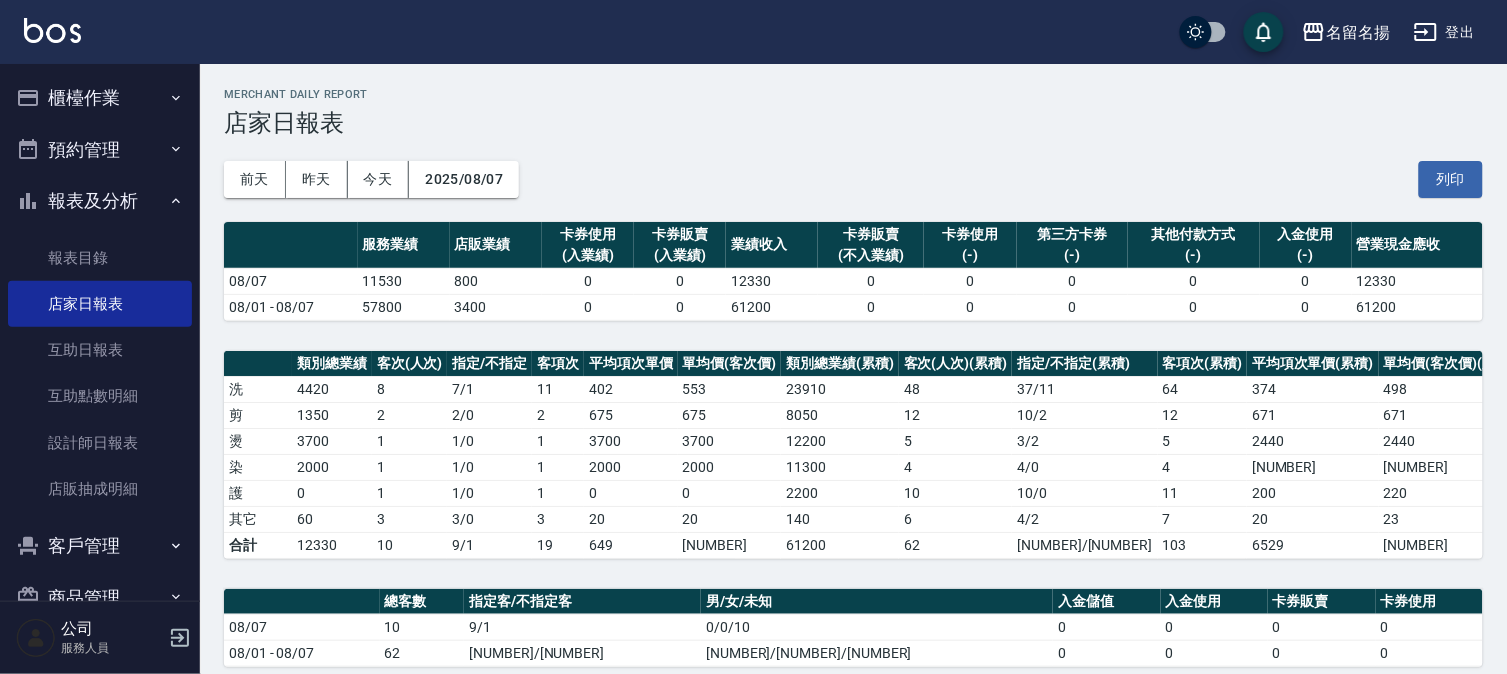 drag, startPoint x: 1453, startPoint y: 164, endPoint x: 1140, endPoint y: 600, distance: 536.71686 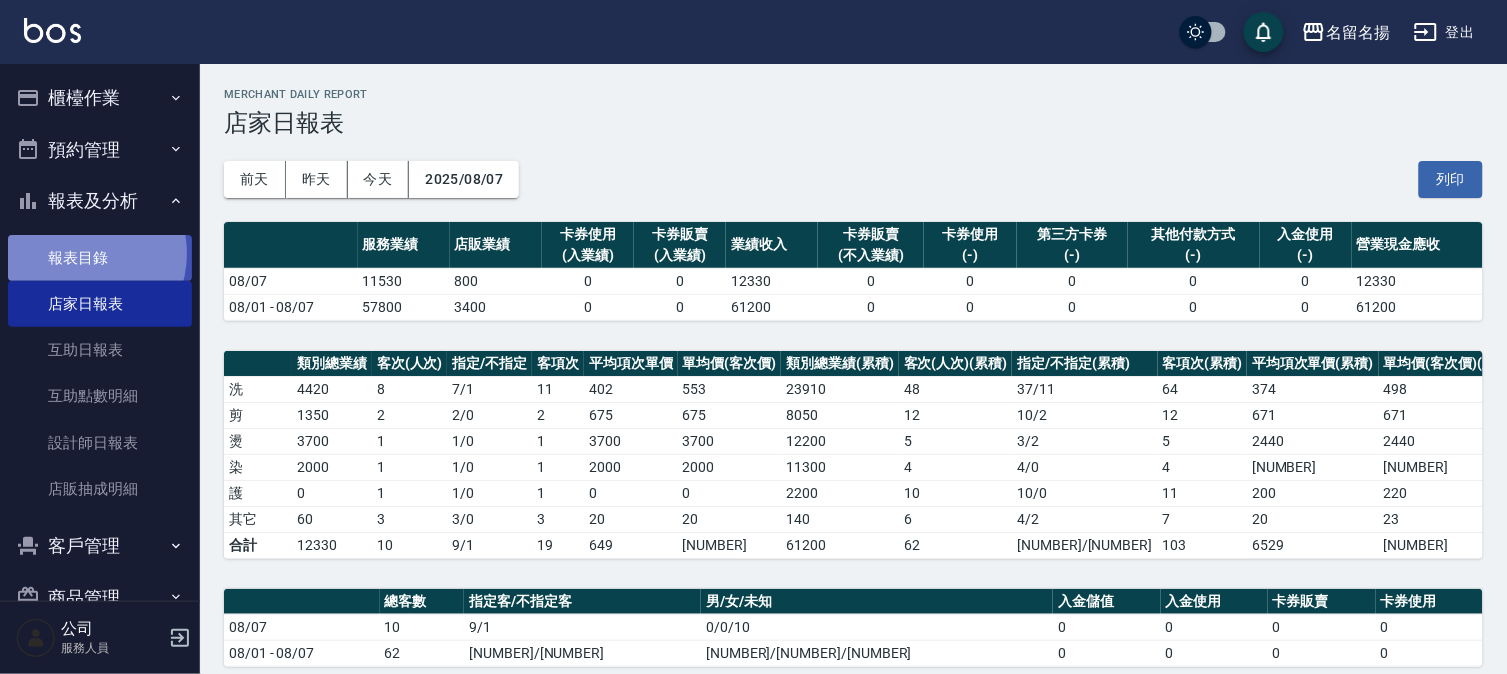 click on "報表目錄" at bounding box center (100, 258) 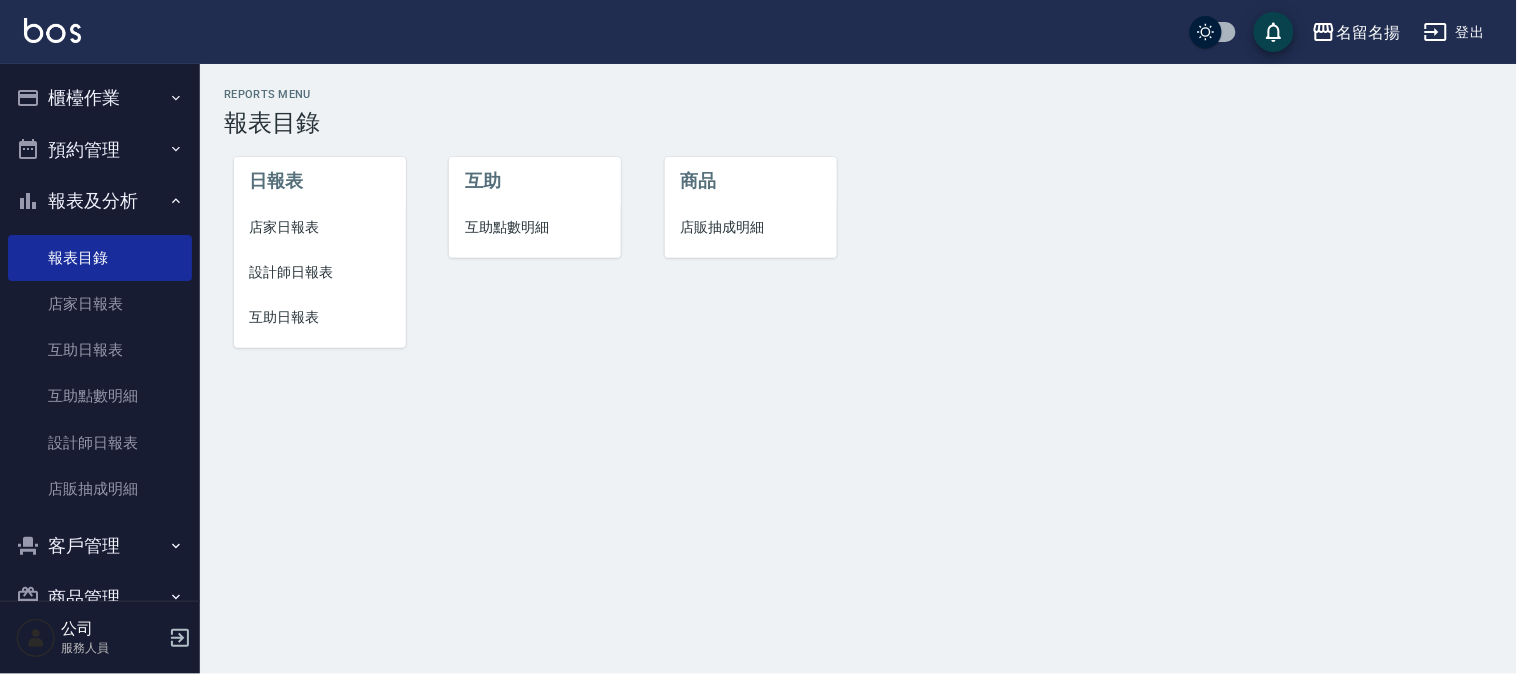 click on "設計師日報表" at bounding box center [320, 272] 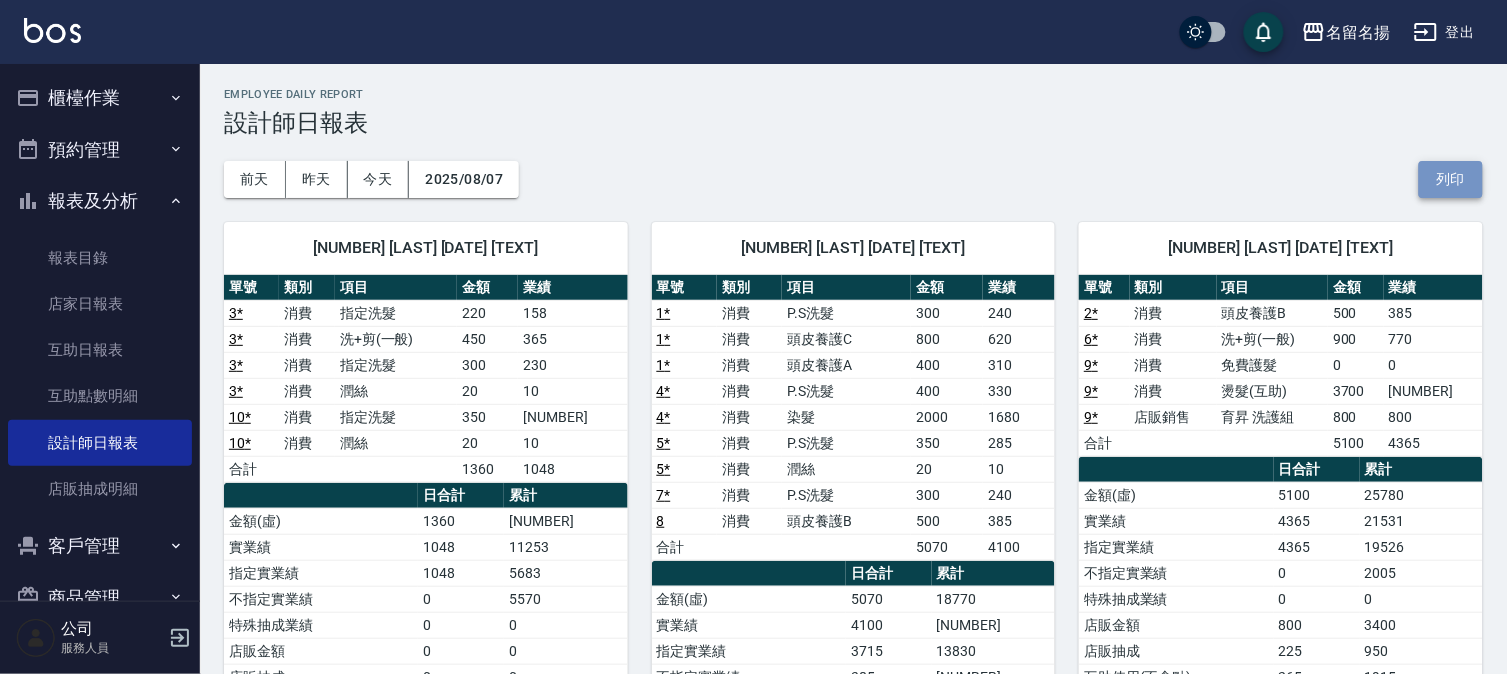 click on "列印" at bounding box center (1451, 179) 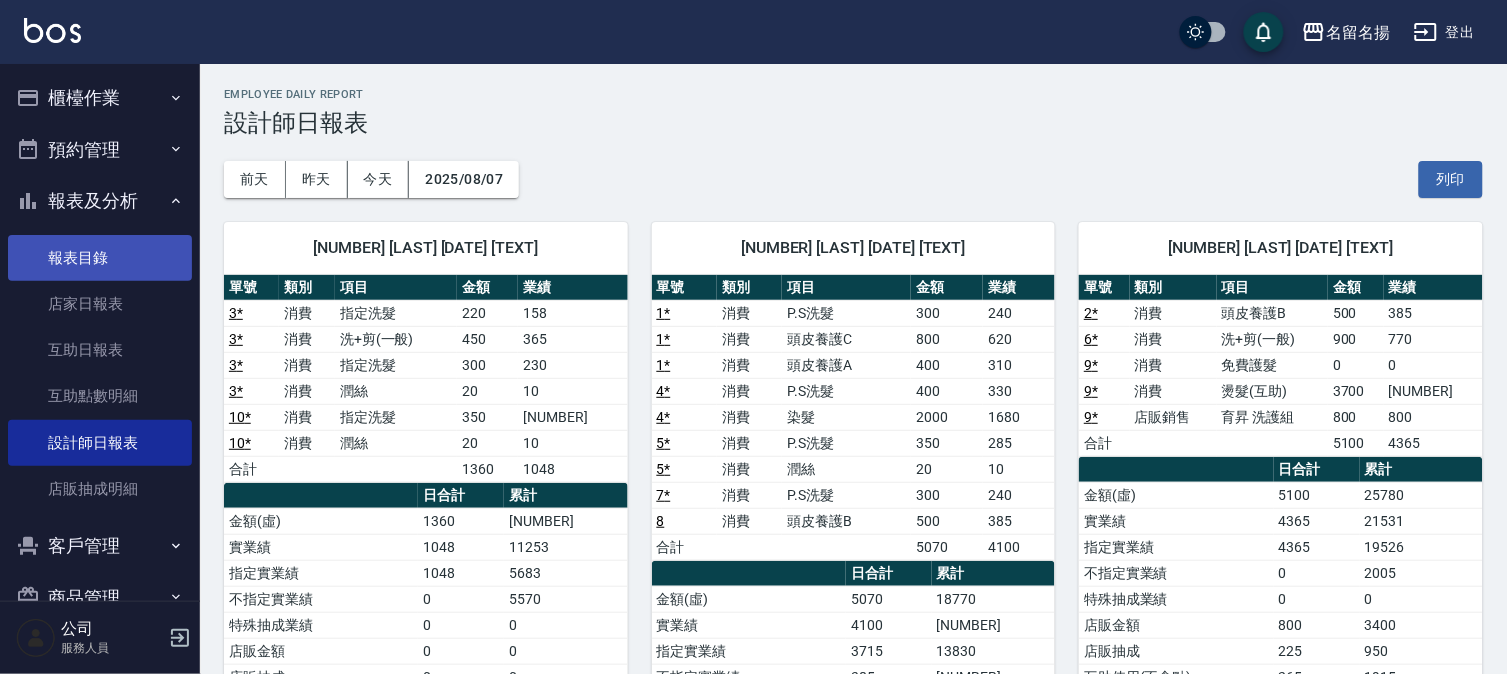 click on "報表目錄" at bounding box center (100, 258) 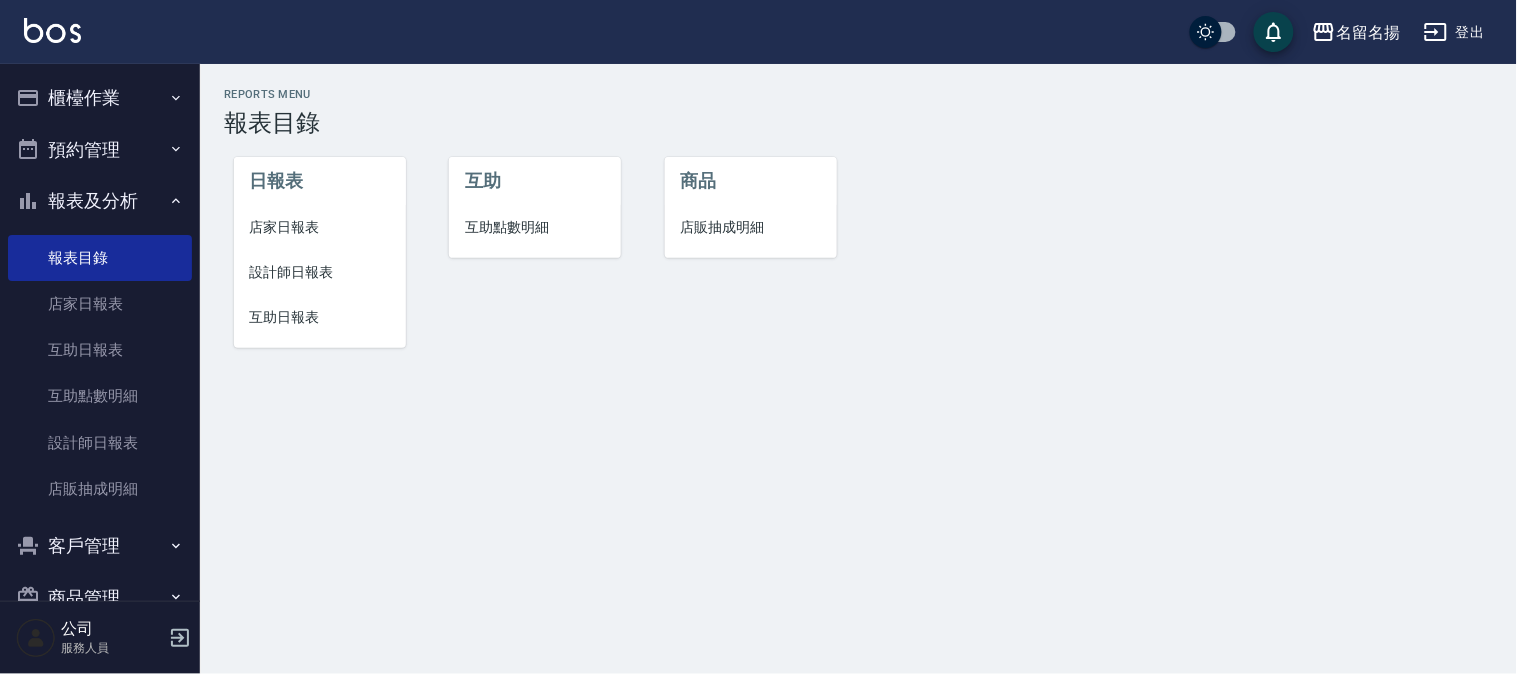 click on "互助日報表" at bounding box center (320, 317) 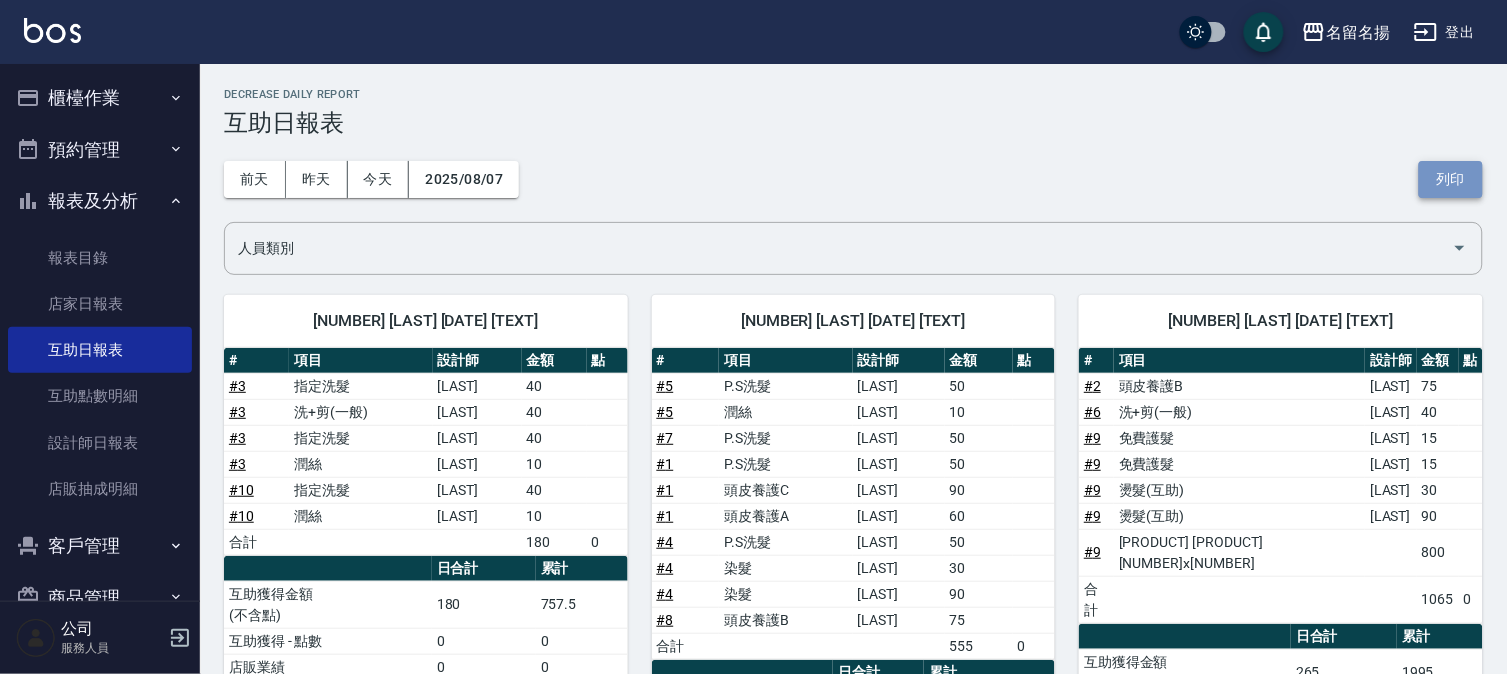 click on "列印" at bounding box center [1451, 179] 